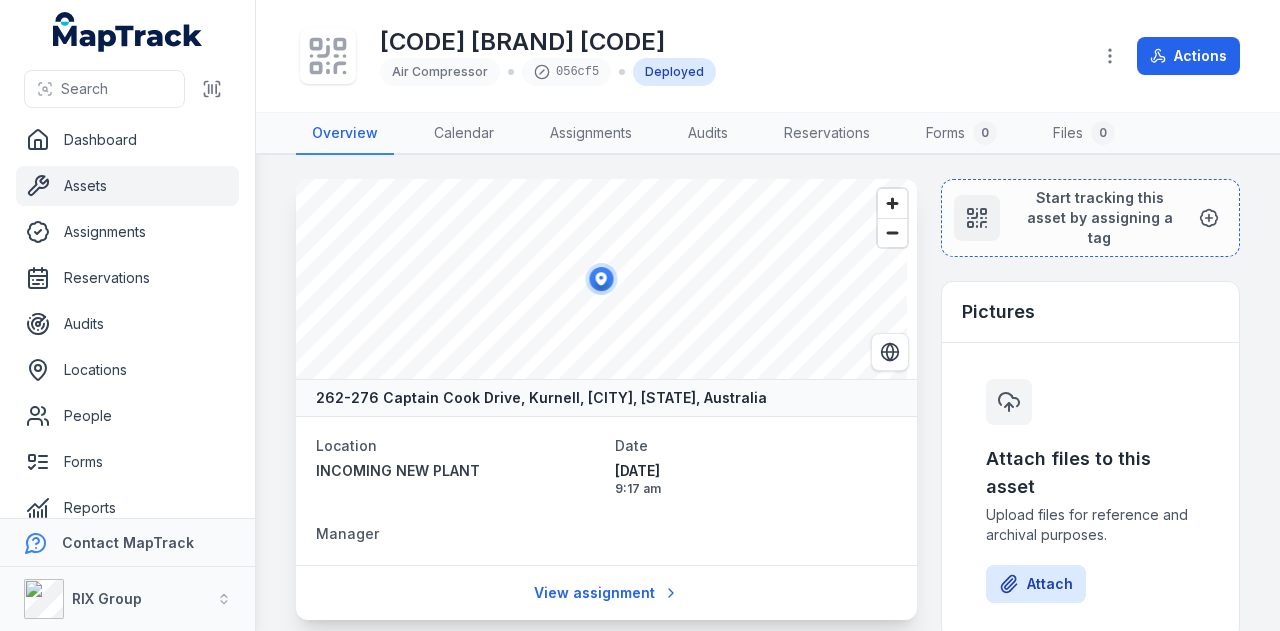 scroll, scrollTop: 0, scrollLeft: 0, axis: both 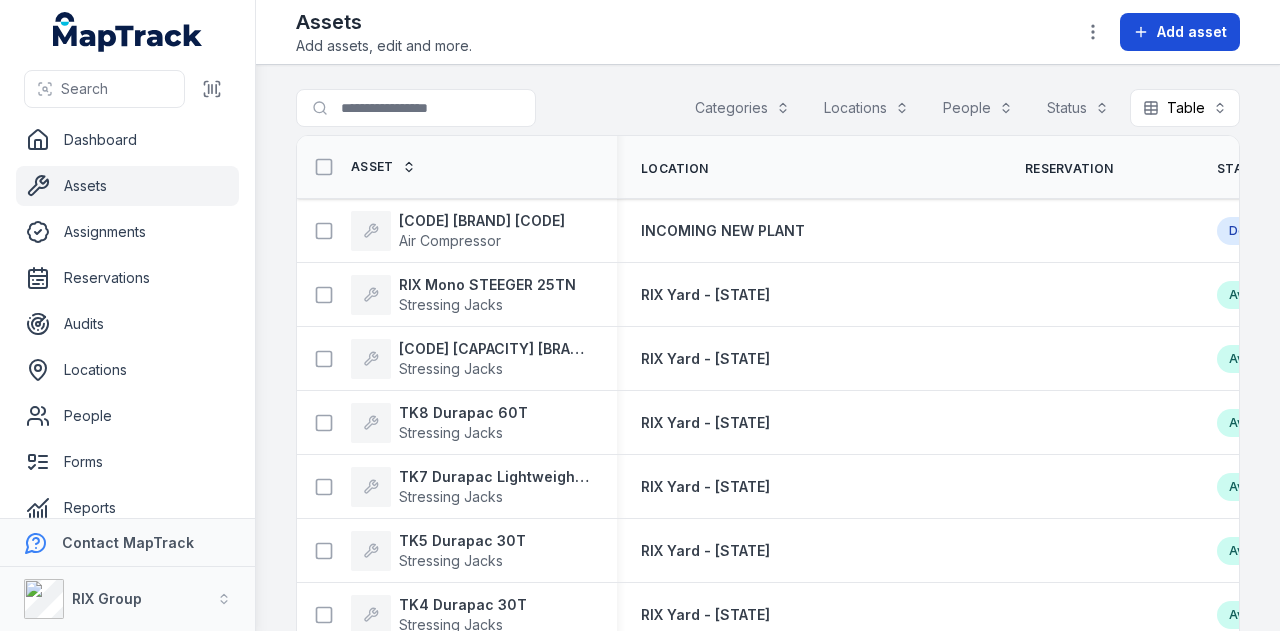 click on "Add asset" at bounding box center (1180, 32) 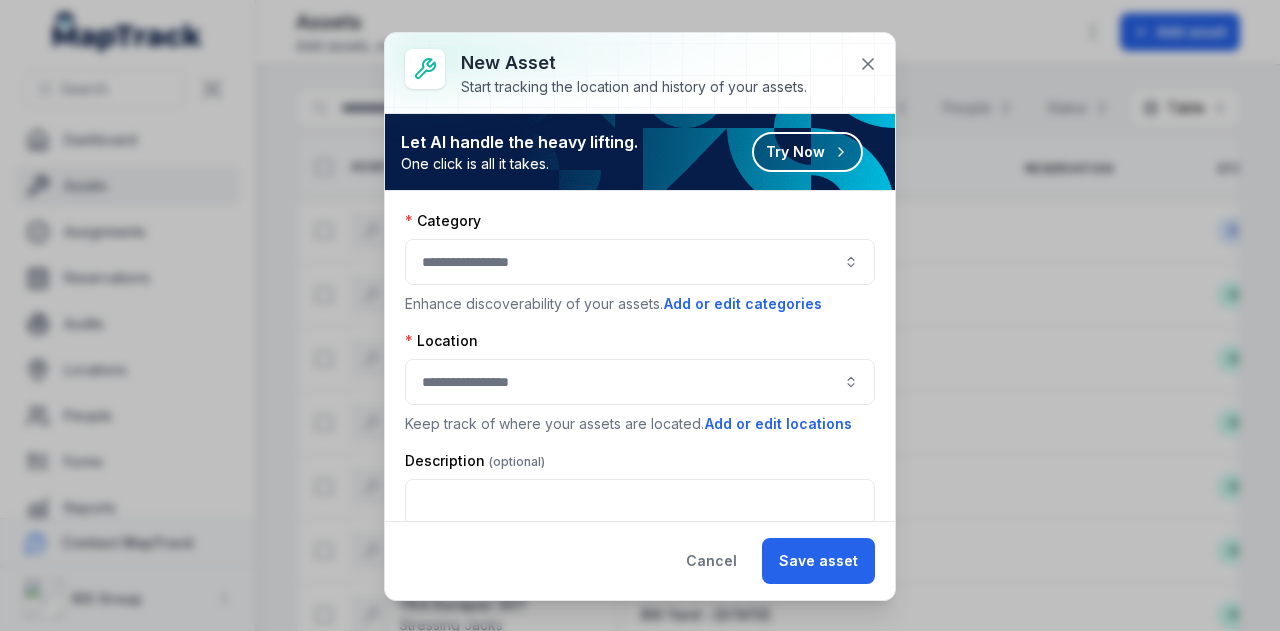 click at bounding box center (640, 262) 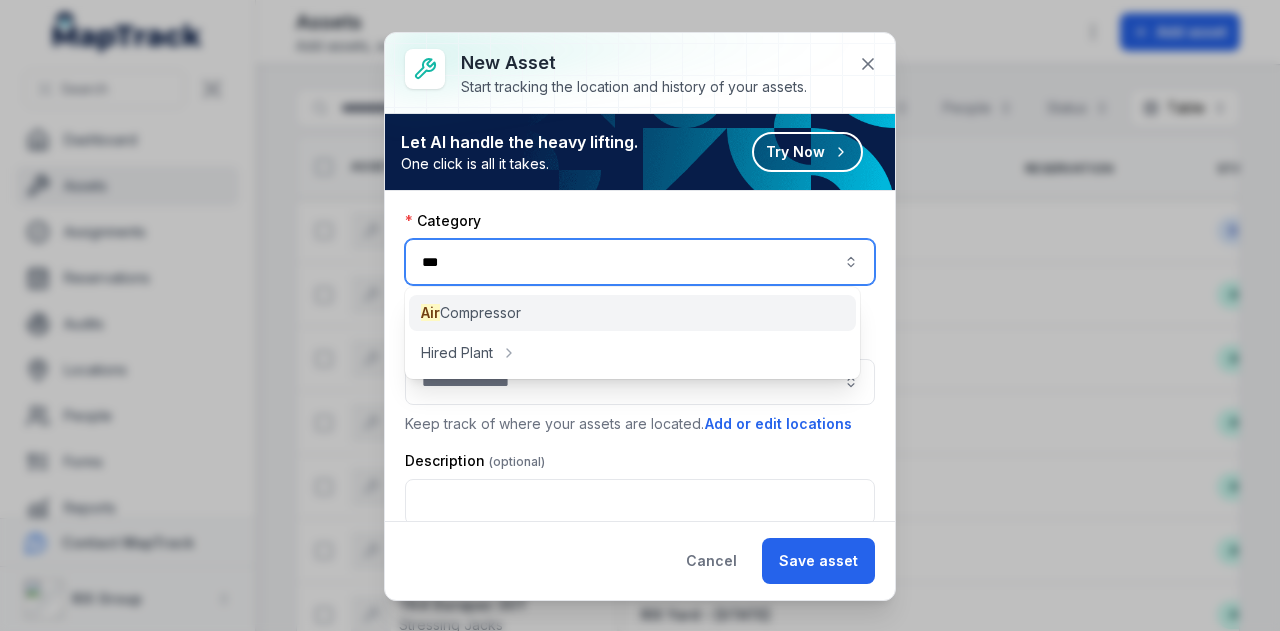 type on "***" 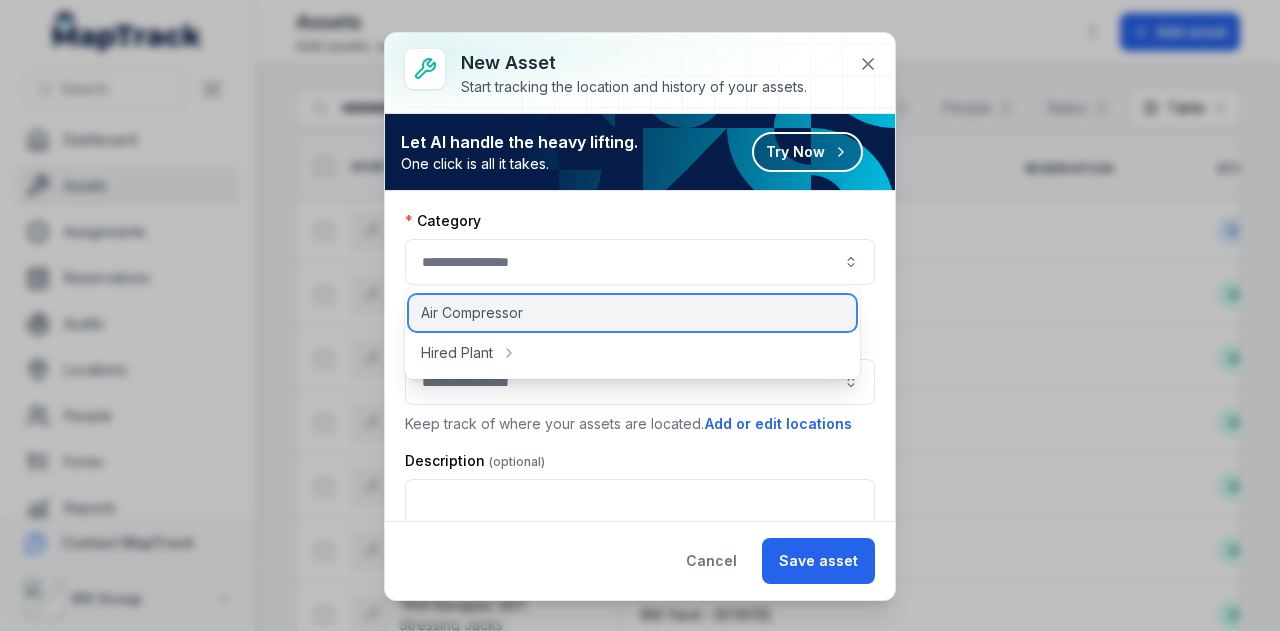 click on "Air Compressor" at bounding box center [632, 313] 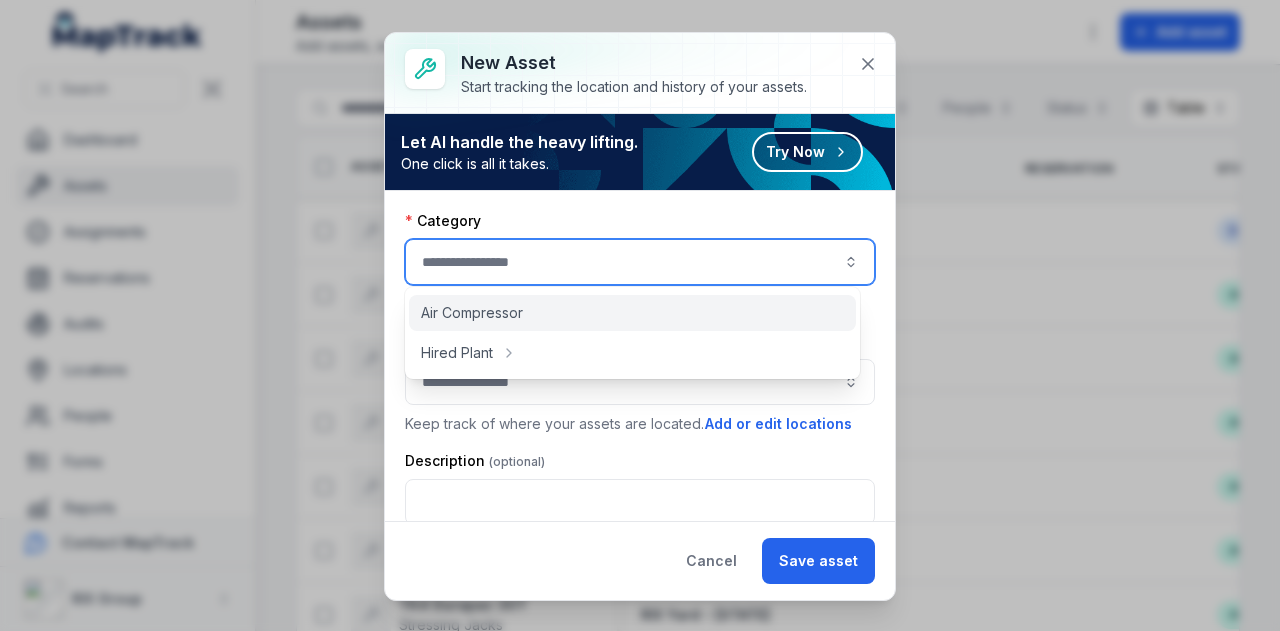 type on "**********" 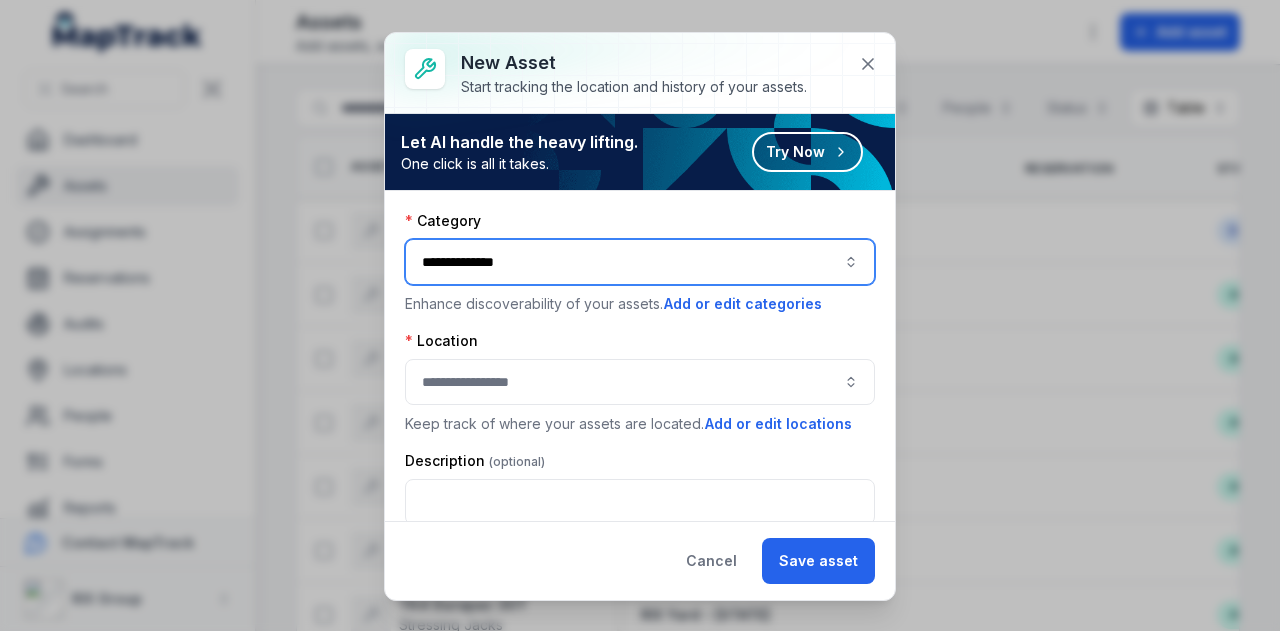 click at bounding box center (640, 382) 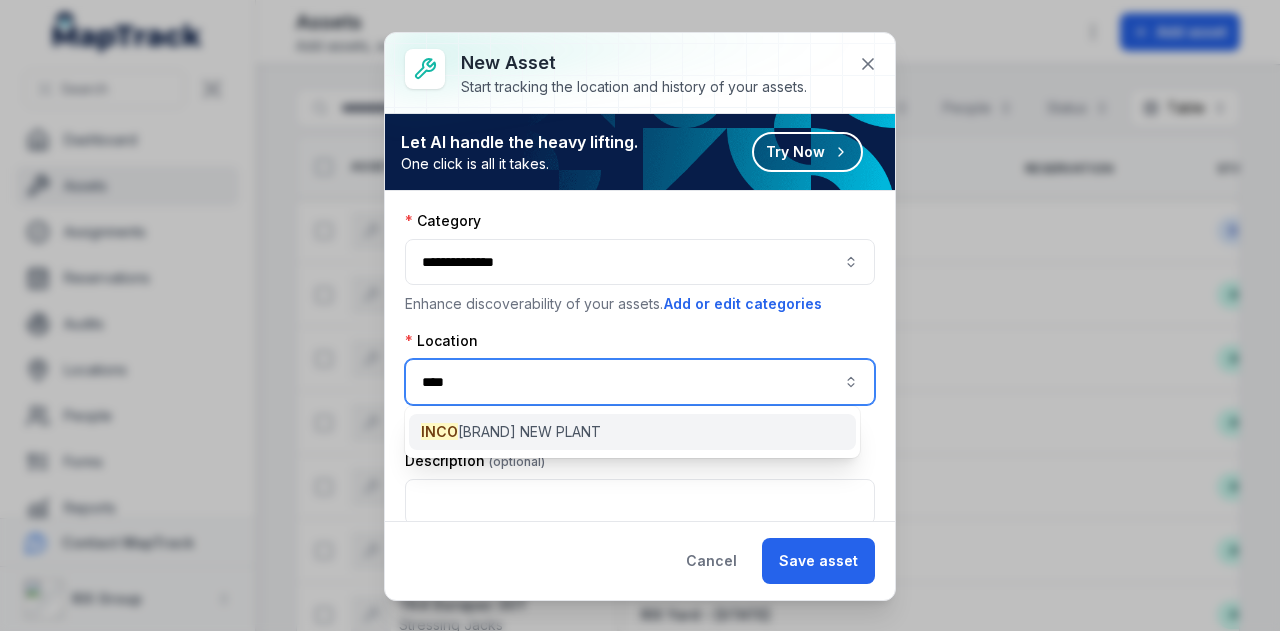 type on "****" 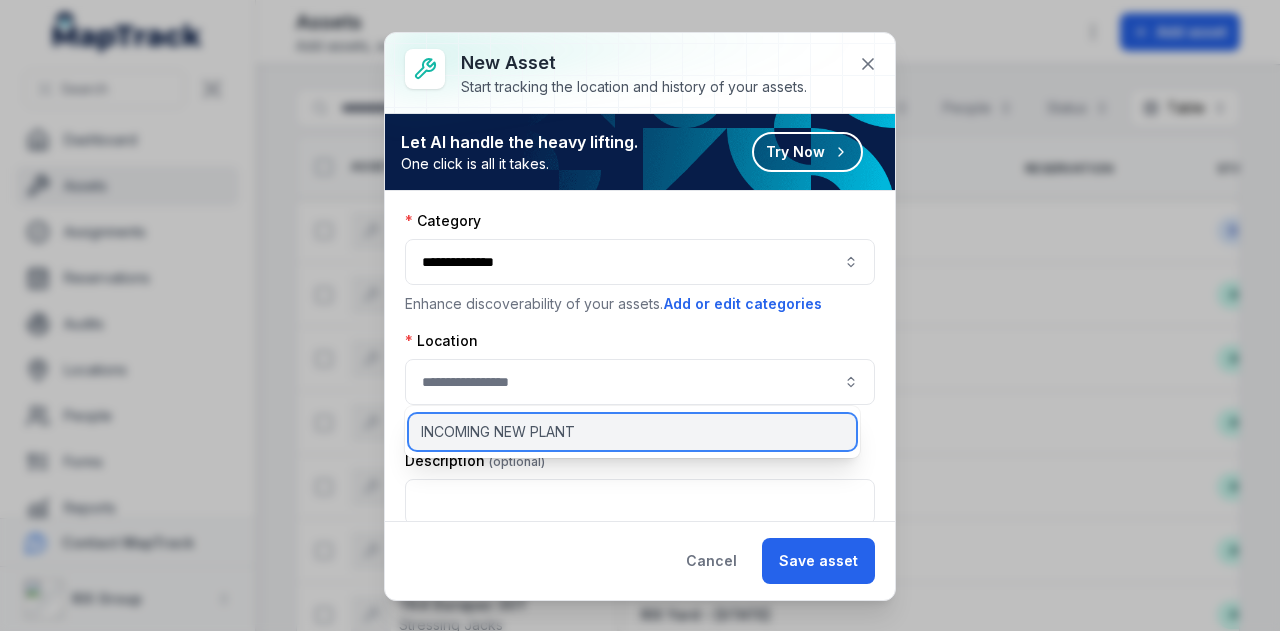 click on "INCOMING NEW PLANT" at bounding box center [632, 432] 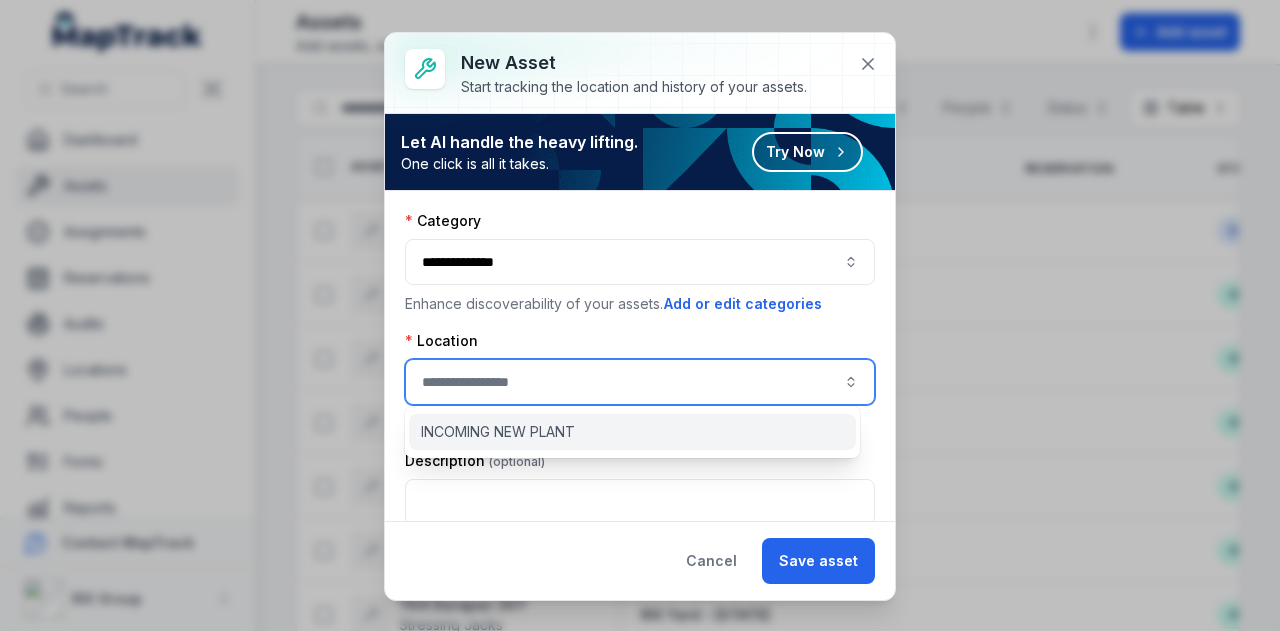 type on "**********" 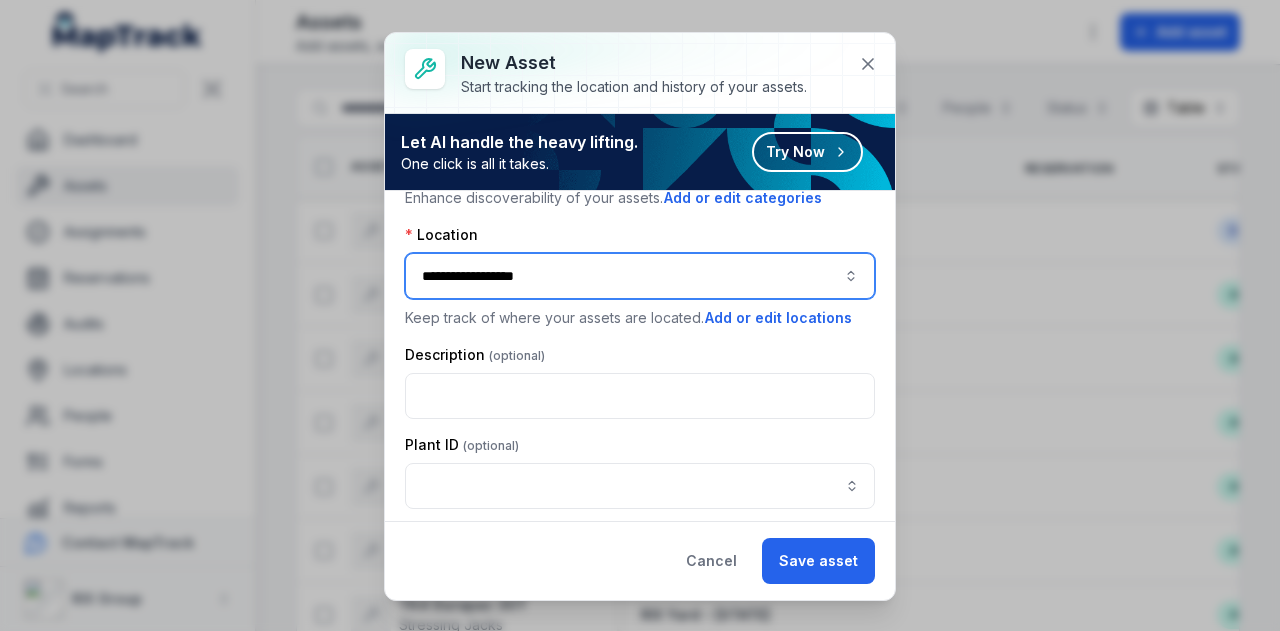 scroll, scrollTop: 200, scrollLeft: 0, axis: vertical 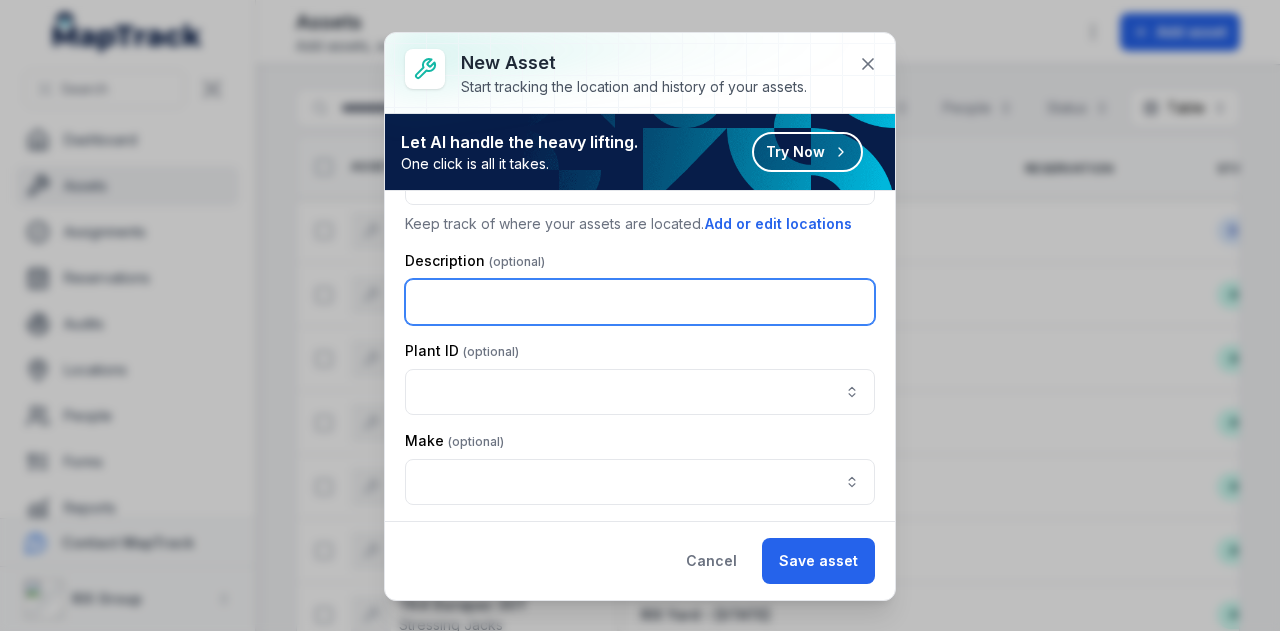 click at bounding box center (640, 302) 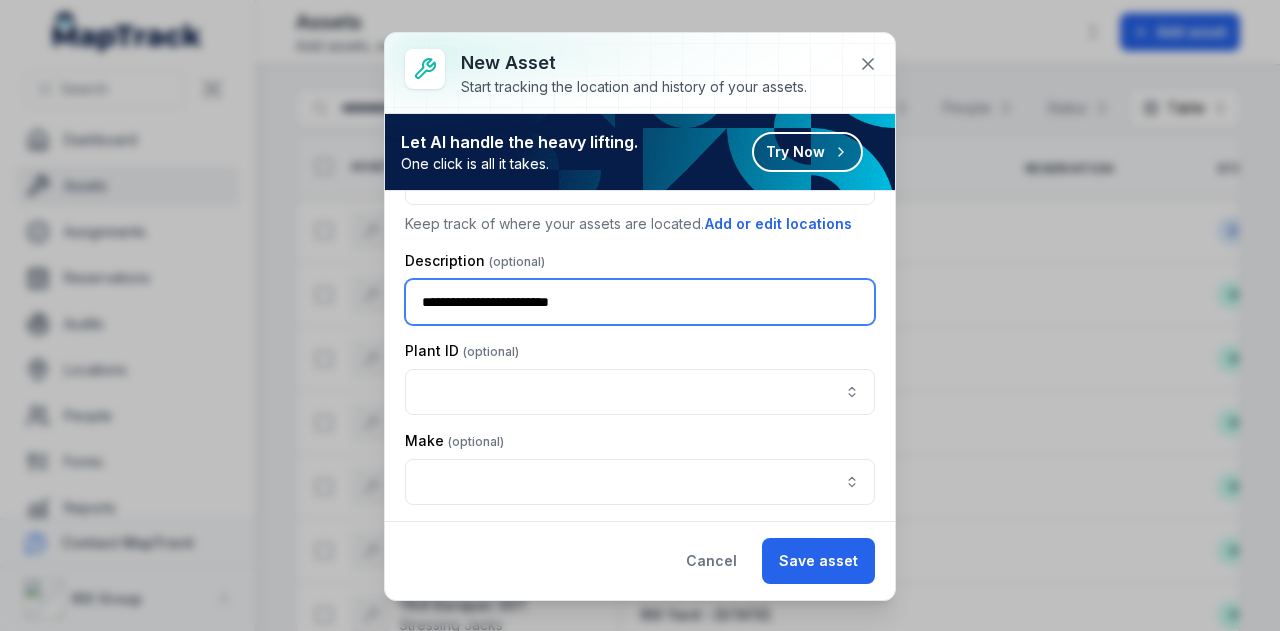 type on "**********" 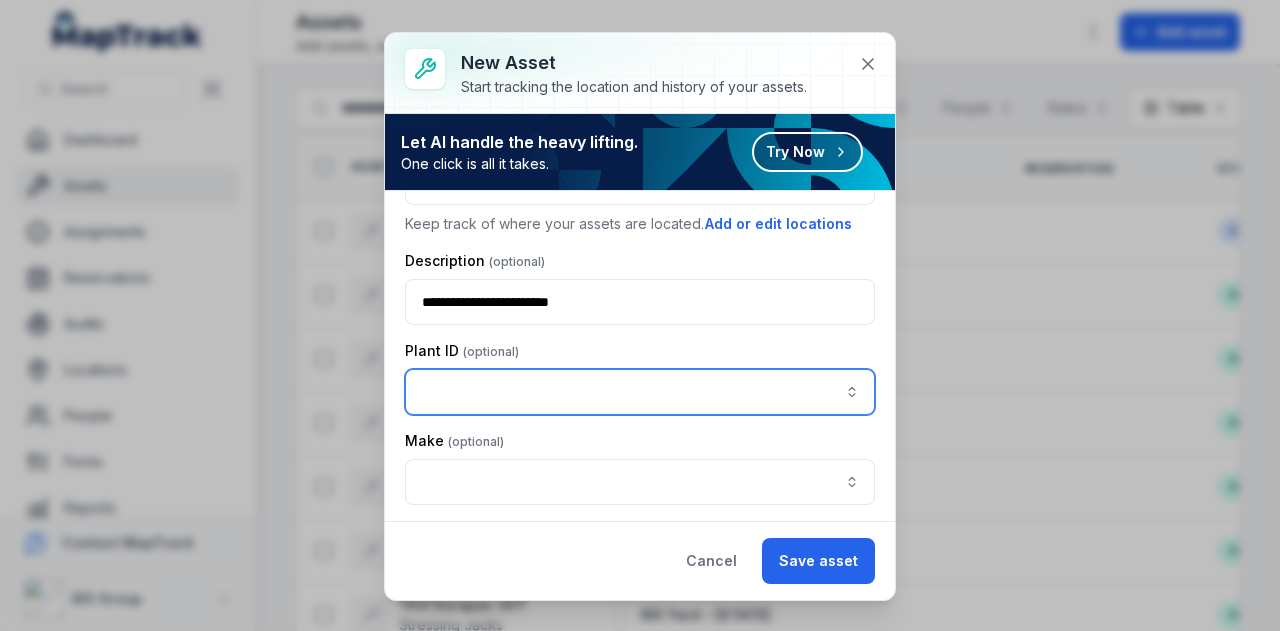 click at bounding box center [640, 392] 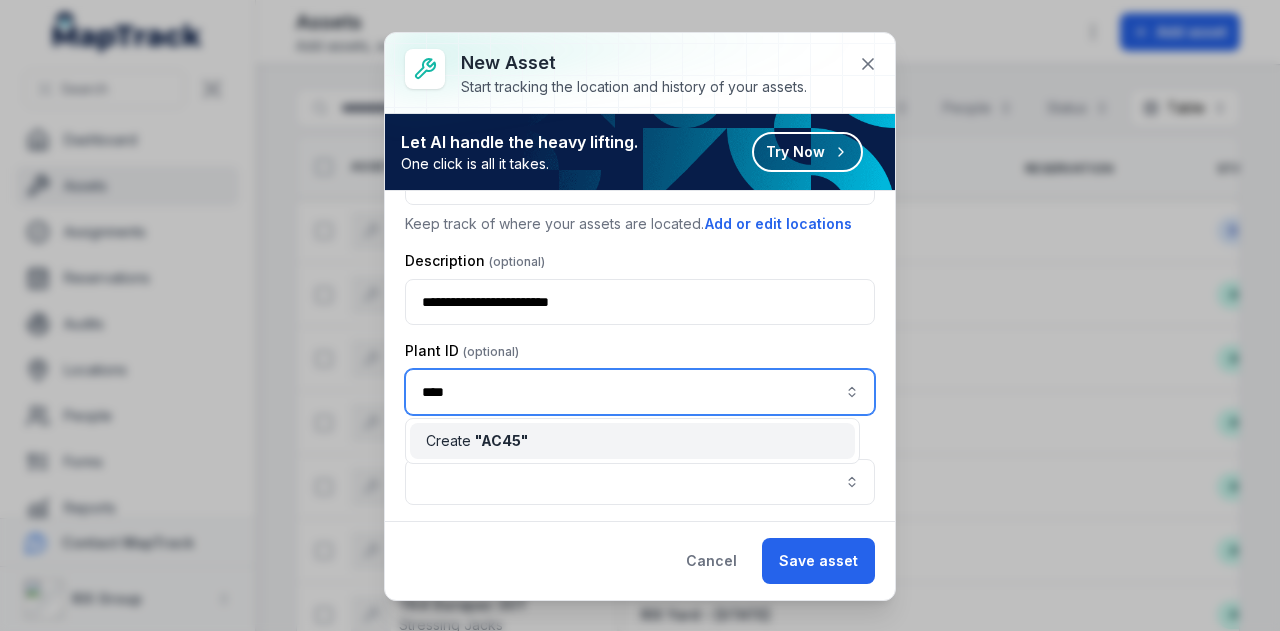 click on "" AC45 "" at bounding box center [501, 440] 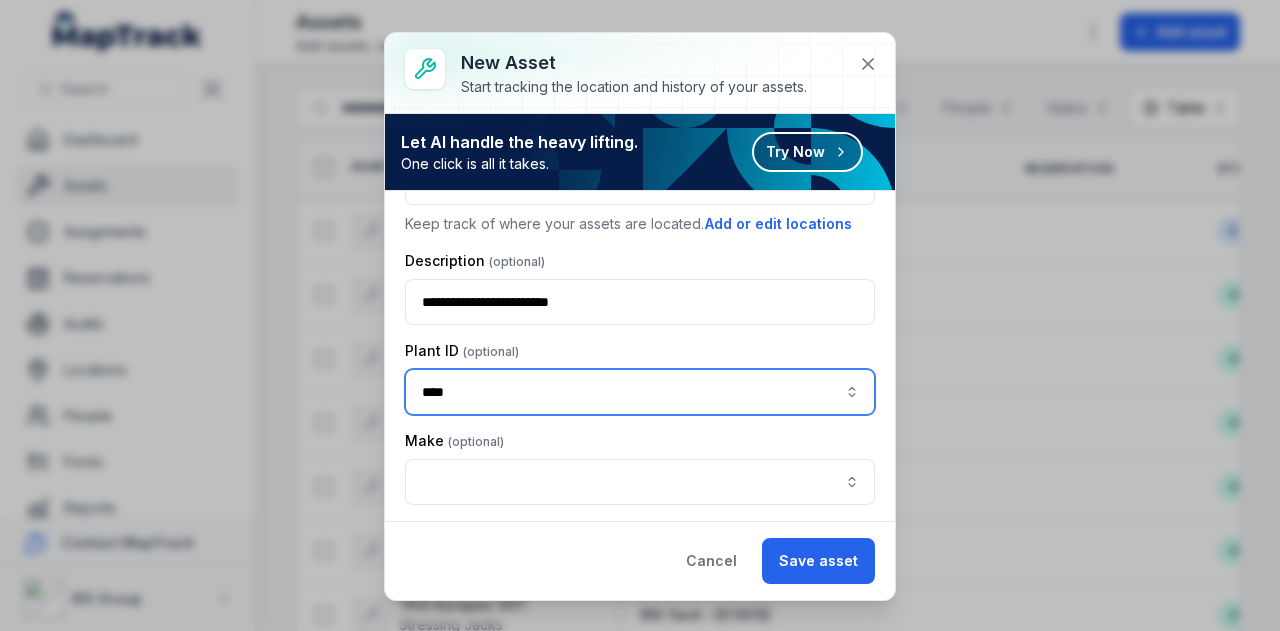 type on "****" 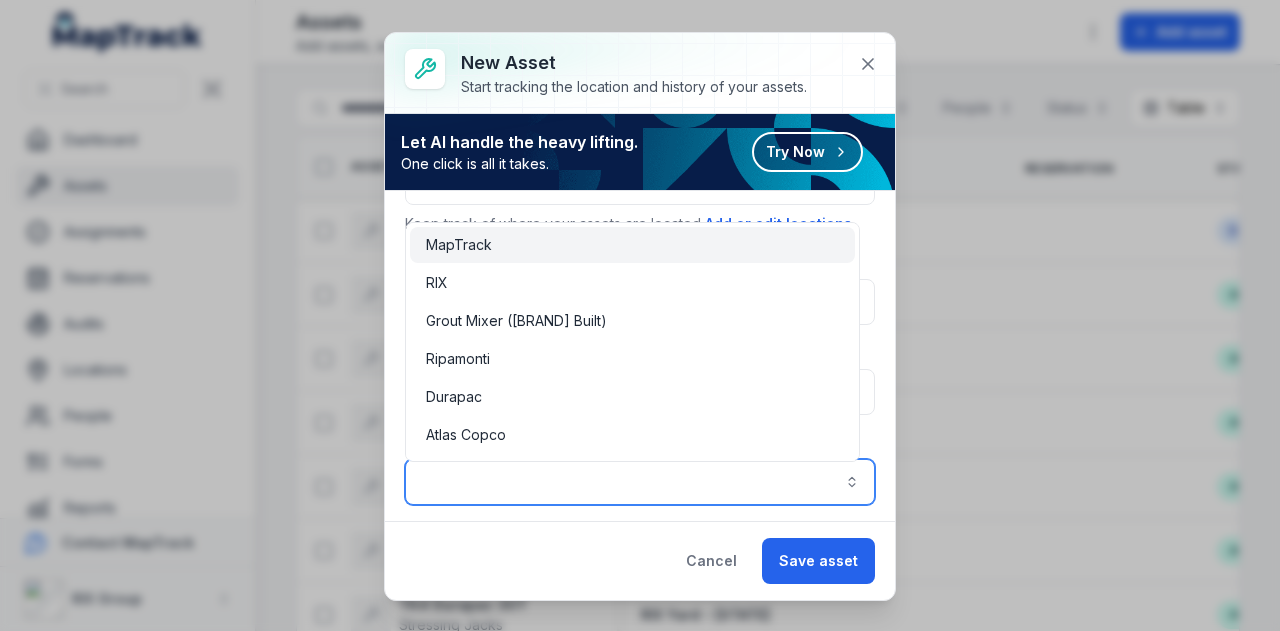 click at bounding box center [640, 482] 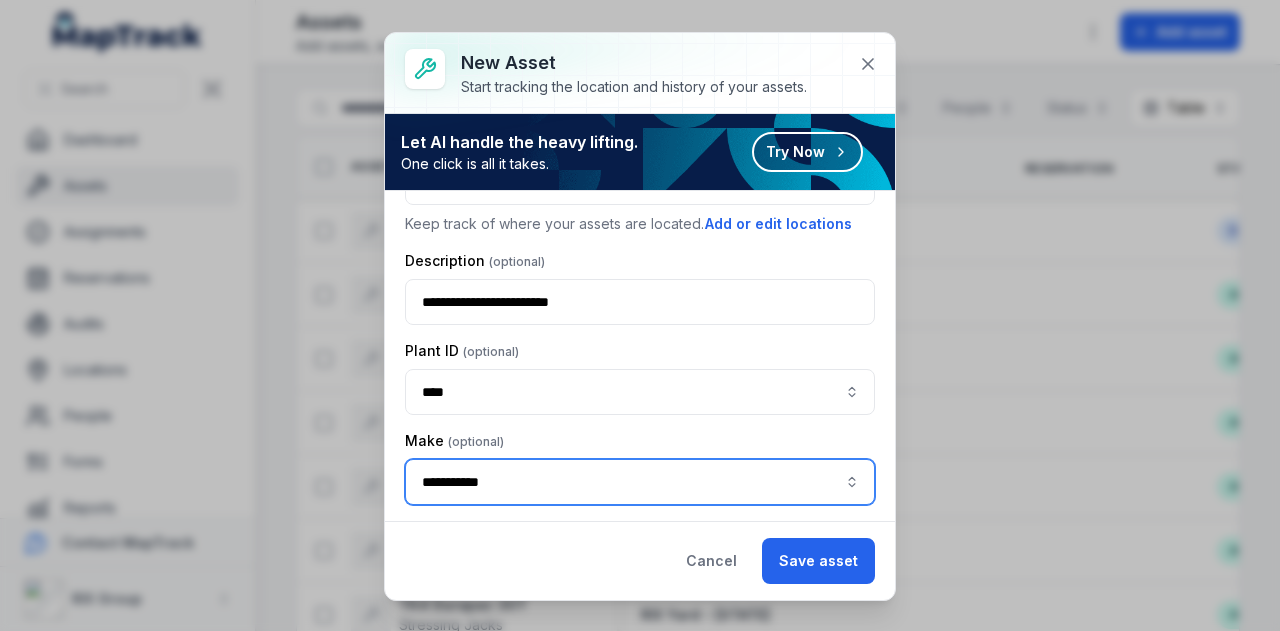 click on "Atlas Copco" at bounding box center (632, 583) 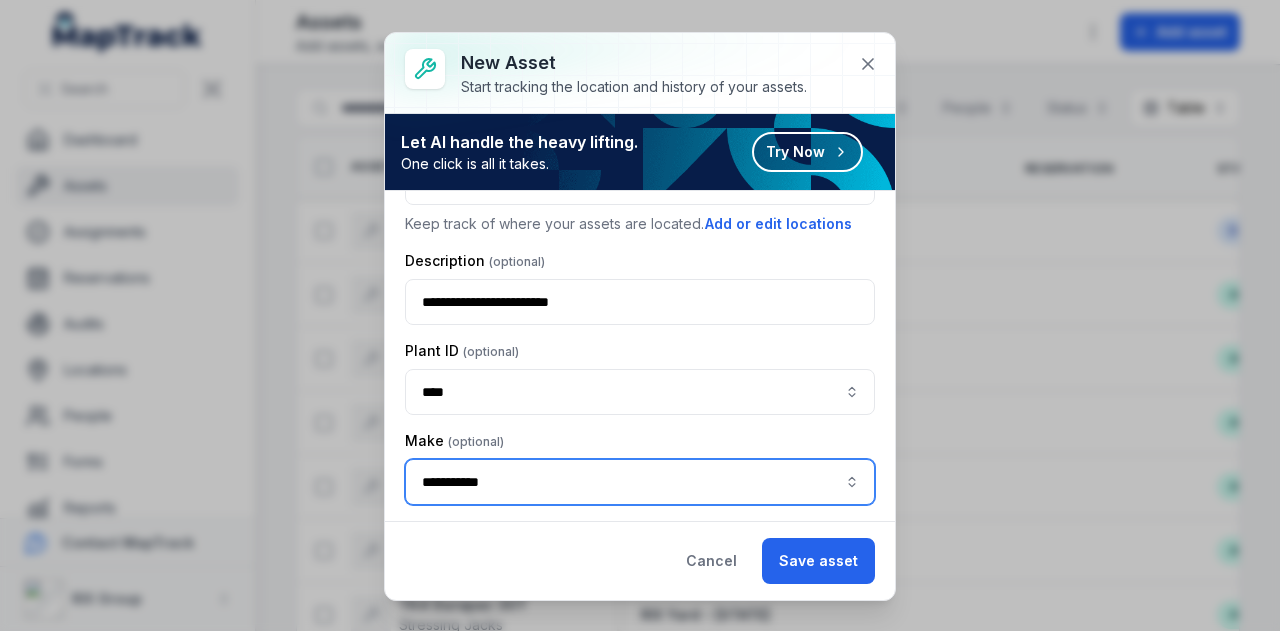 scroll, scrollTop: 300, scrollLeft: 0, axis: vertical 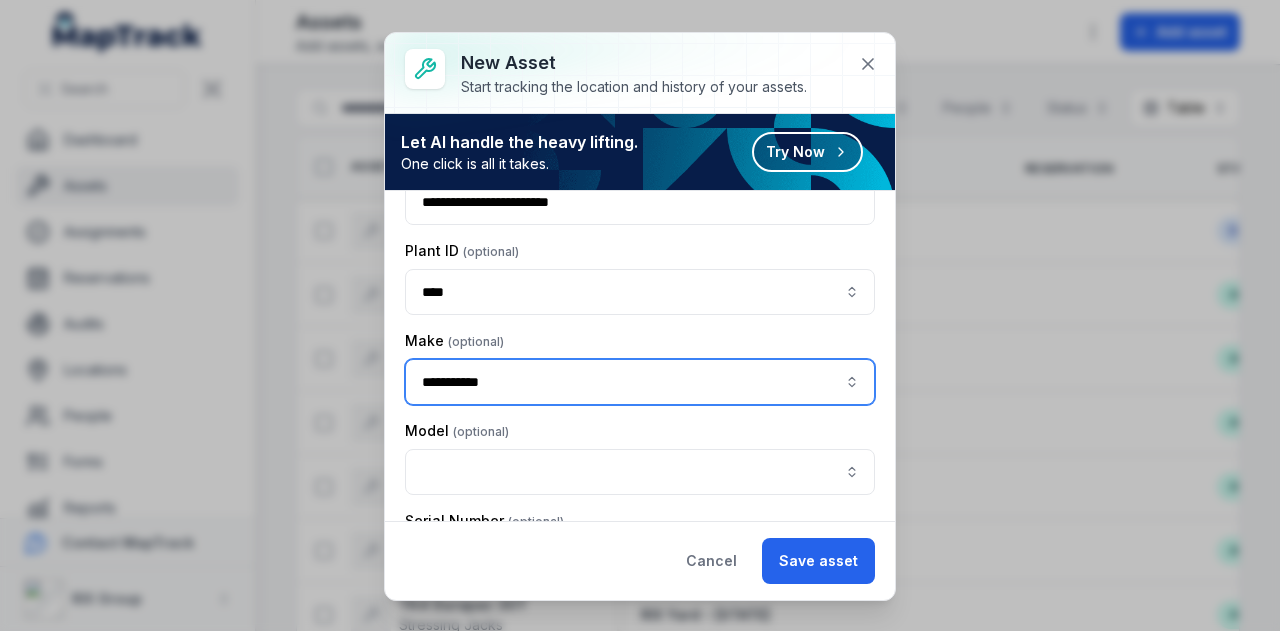 type on "**********" 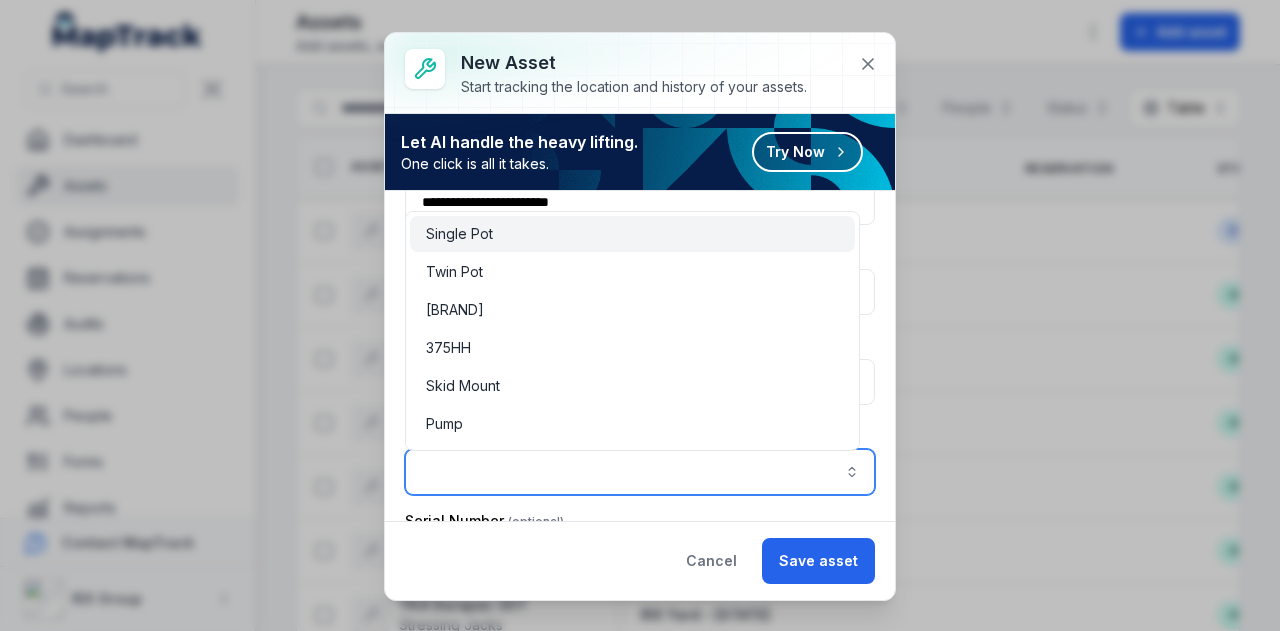 click at bounding box center [640, 472] 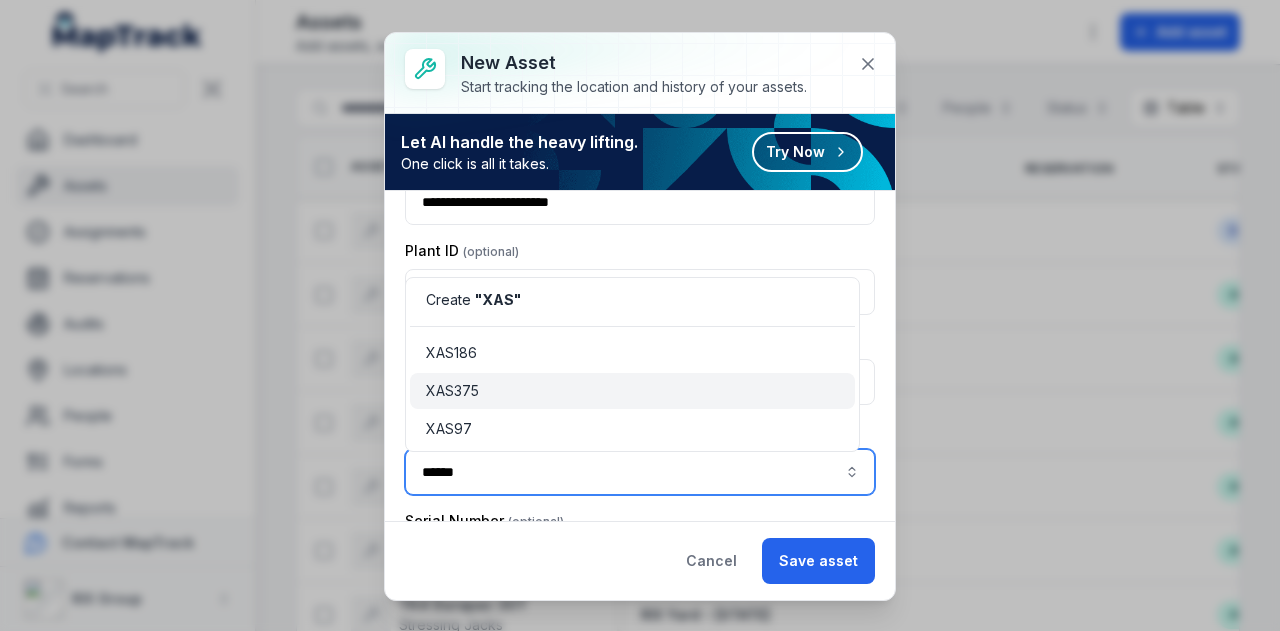 click on "XAS375" at bounding box center (452, 391) 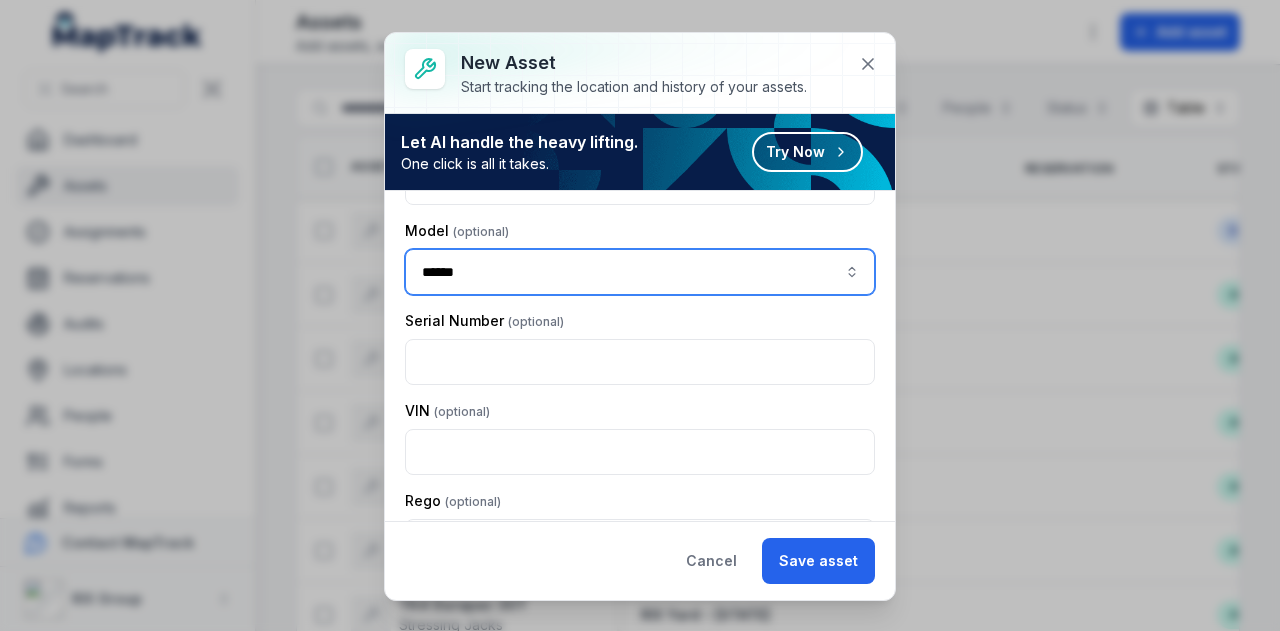 scroll, scrollTop: 912, scrollLeft: 0, axis: vertical 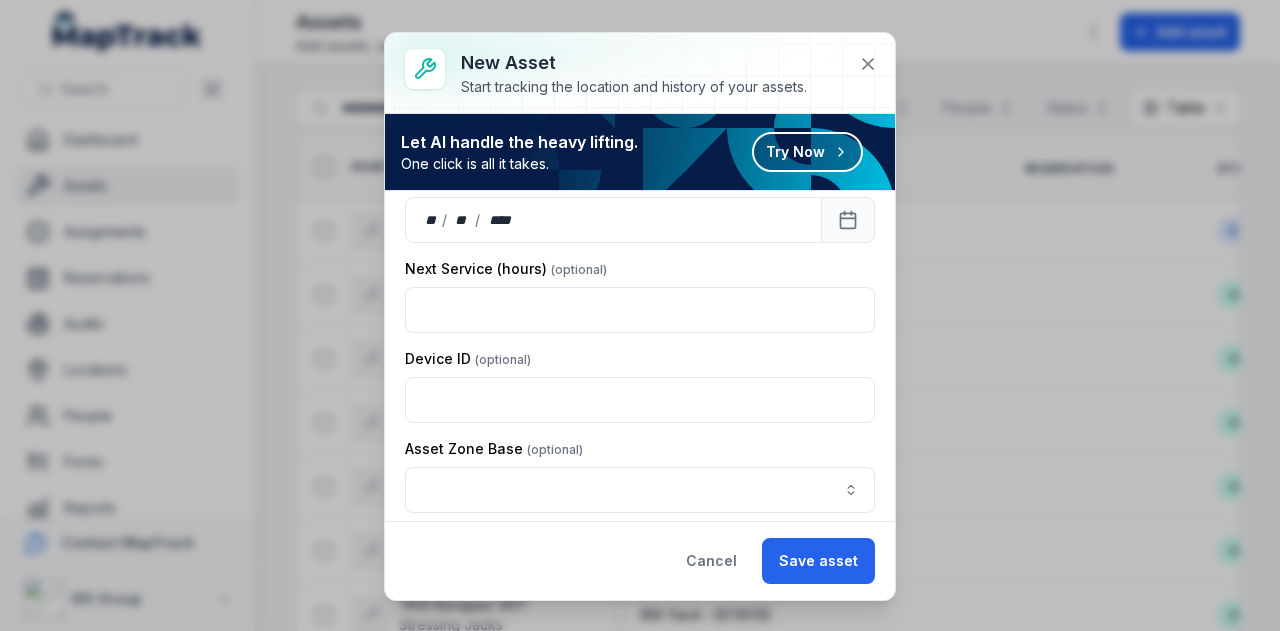 type on "******" 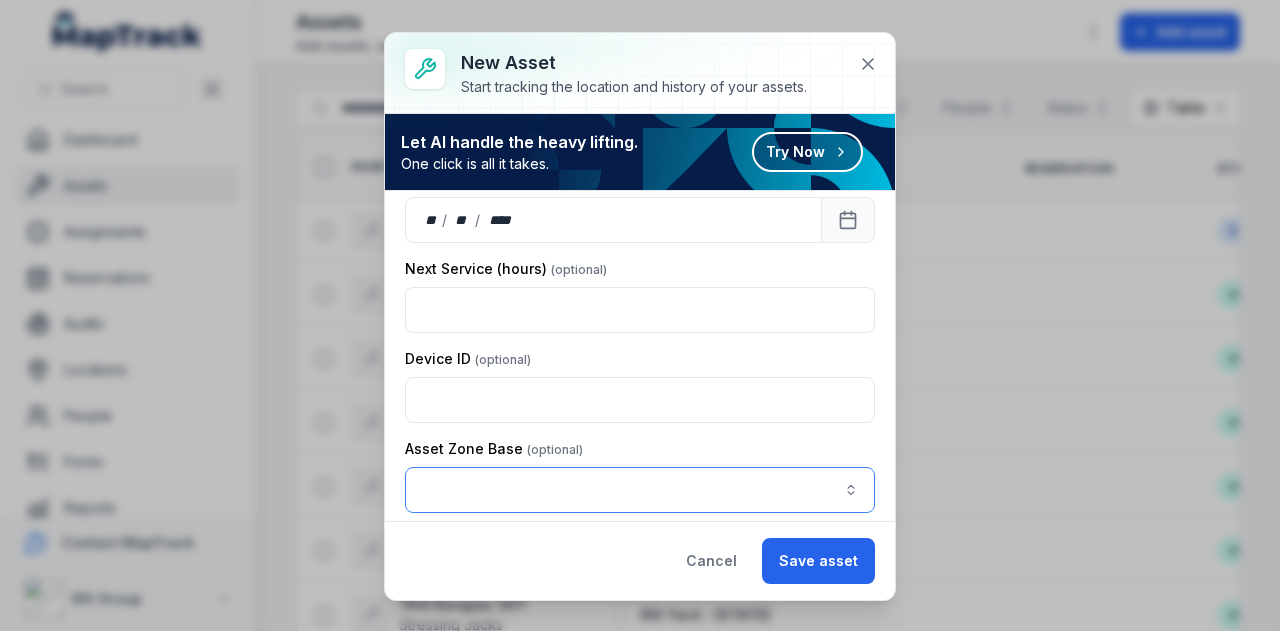 click at bounding box center [640, 490] 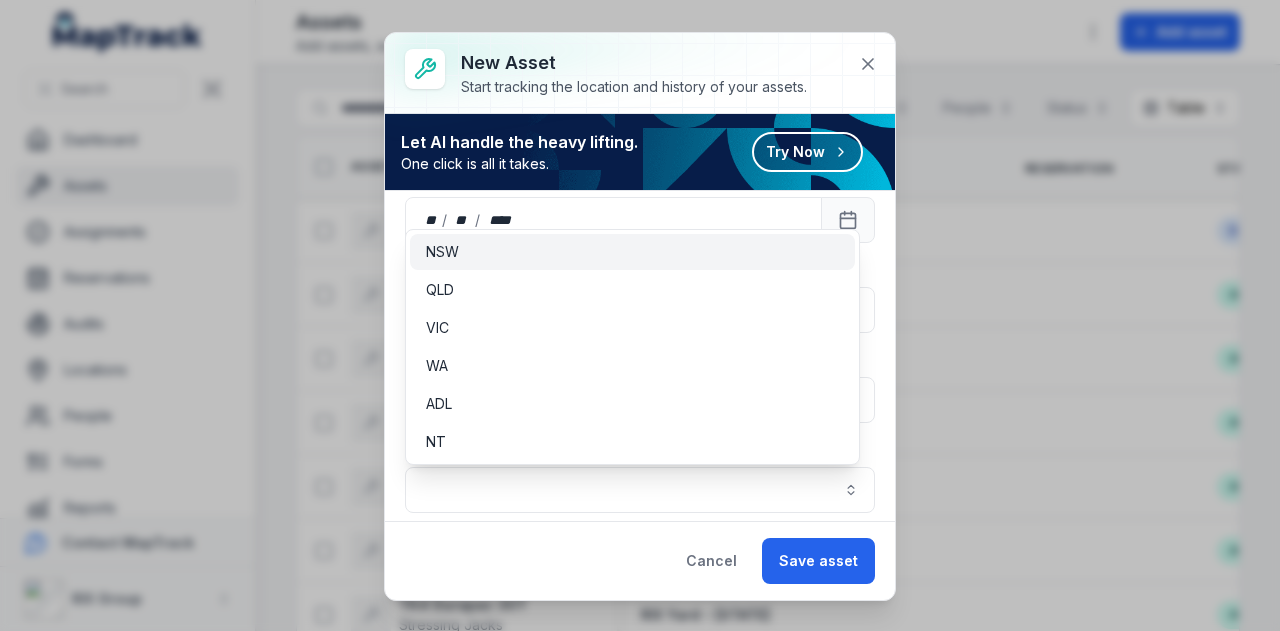 click on "NSW" at bounding box center (632, 252) 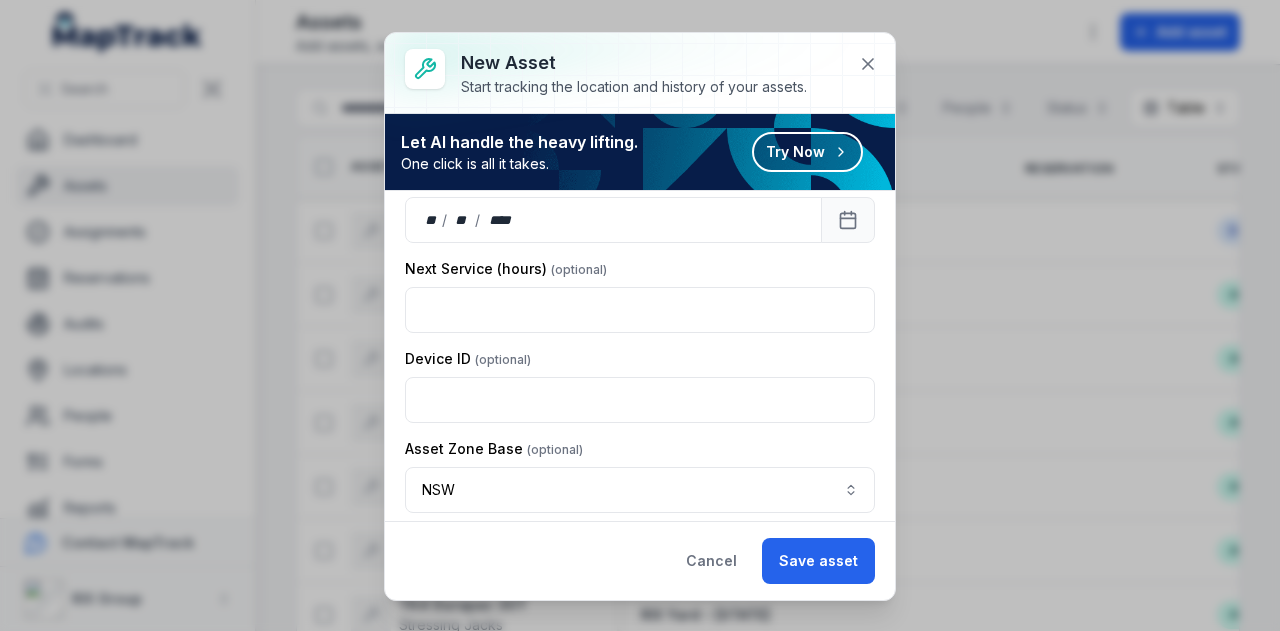 click on "Save asset" at bounding box center (818, 561) 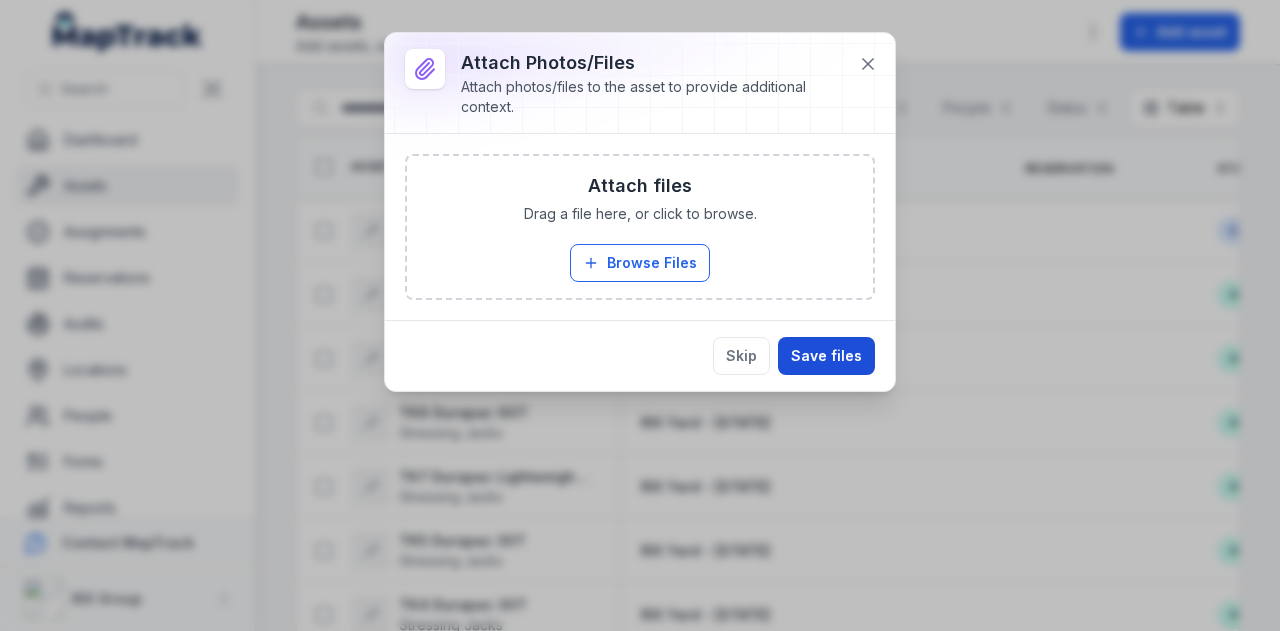 click on "Save files" at bounding box center (826, 356) 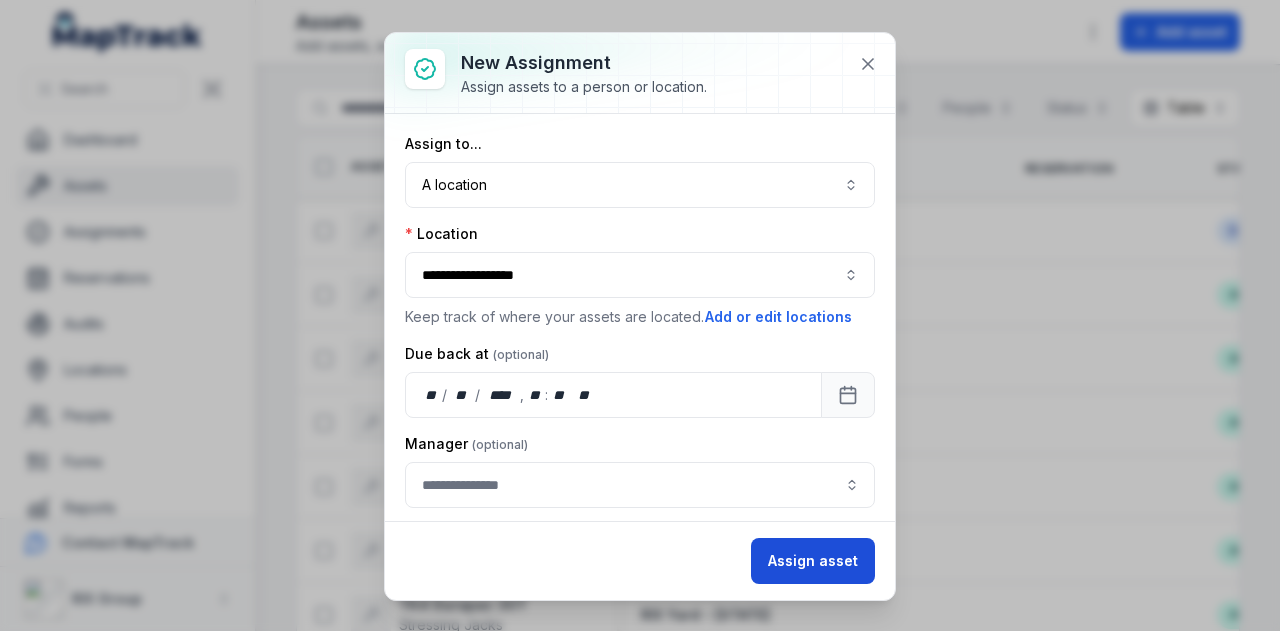 click on "Assign asset" at bounding box center [813, 561] 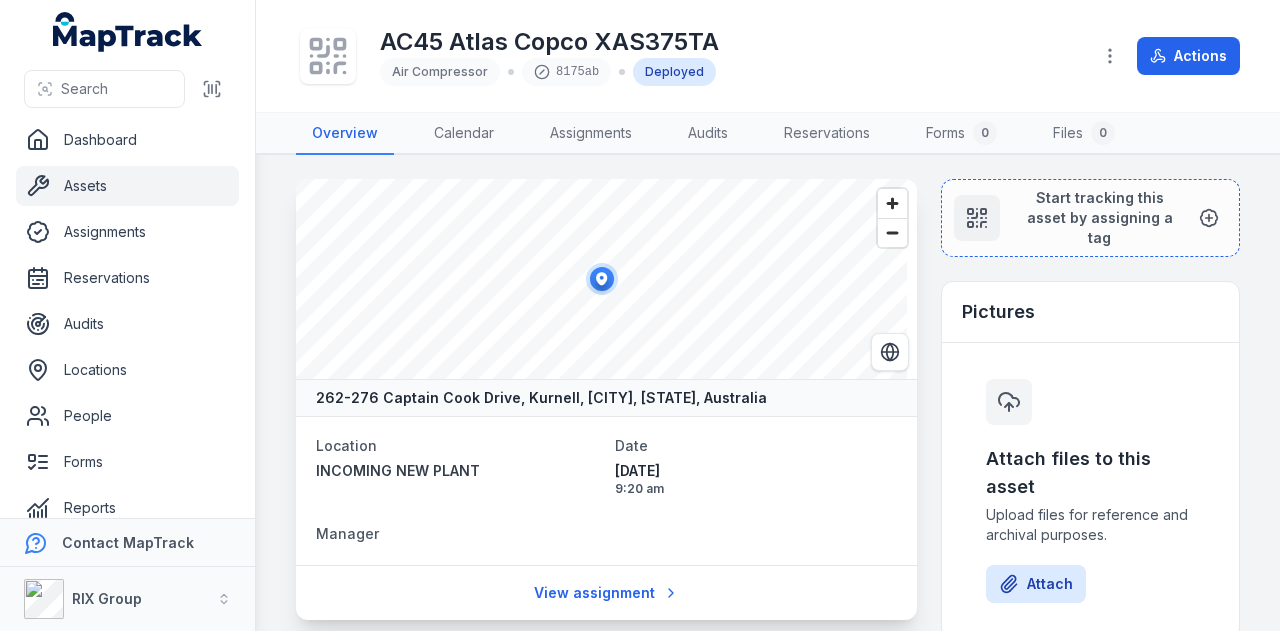 click on "Assets" at bounding box center (127, 186) 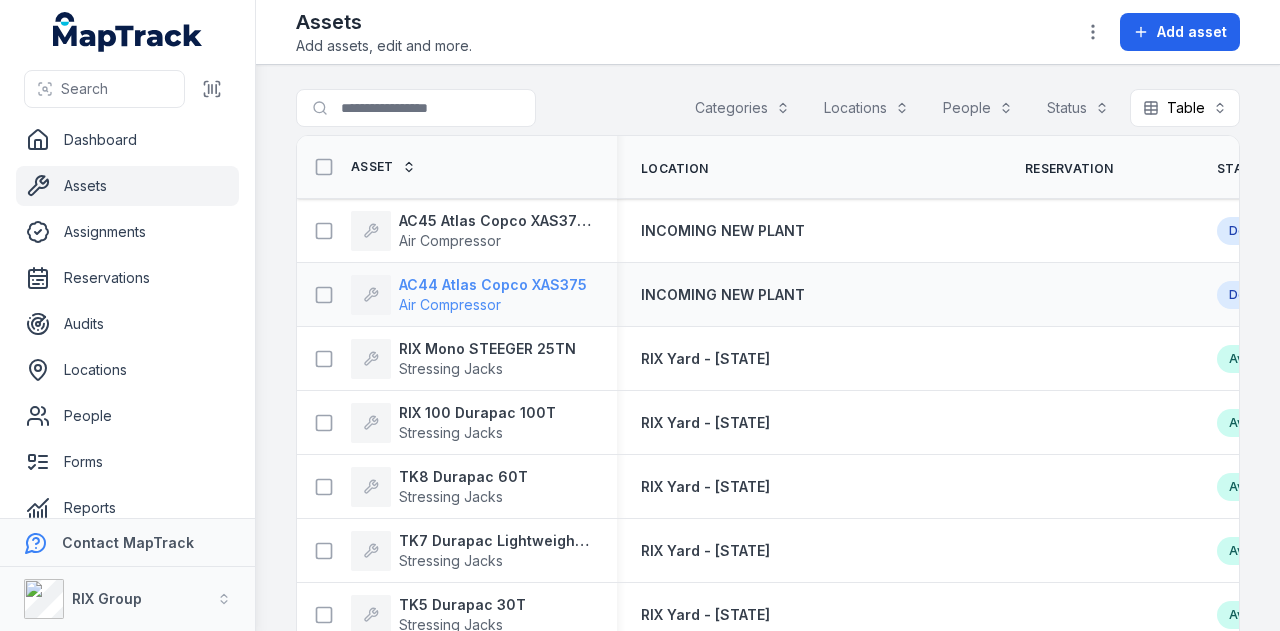 scroll, scrollTop: 0, scrollLeft: 0, axis: both 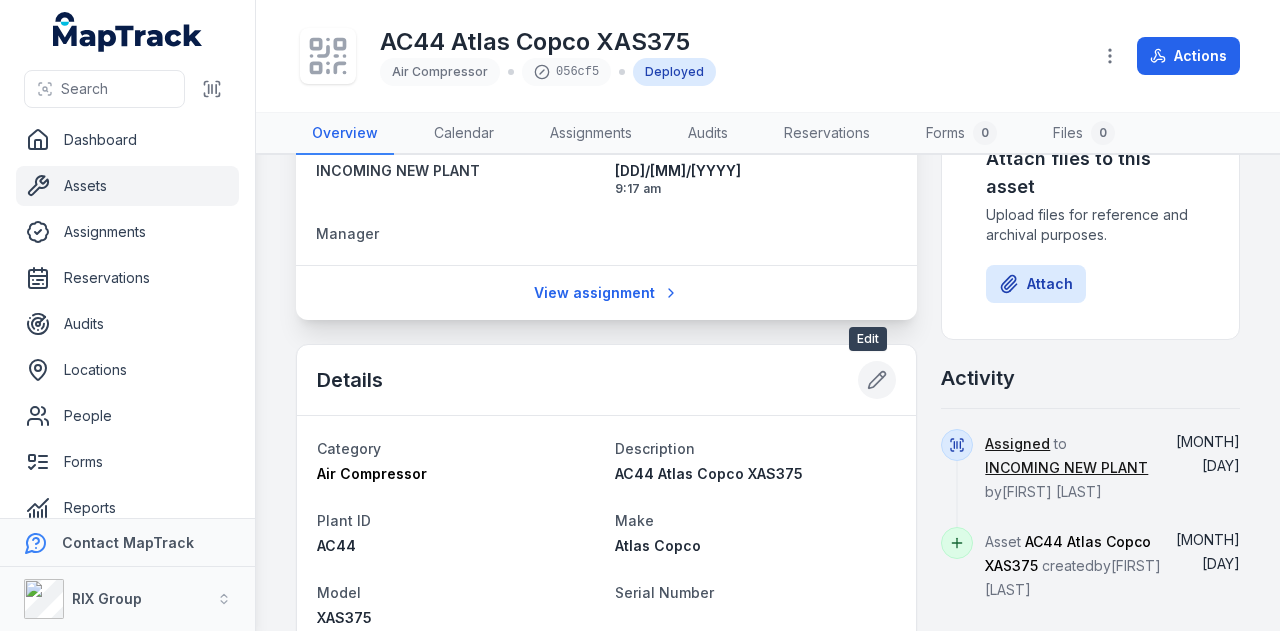 click at bounding box center [877, 380] 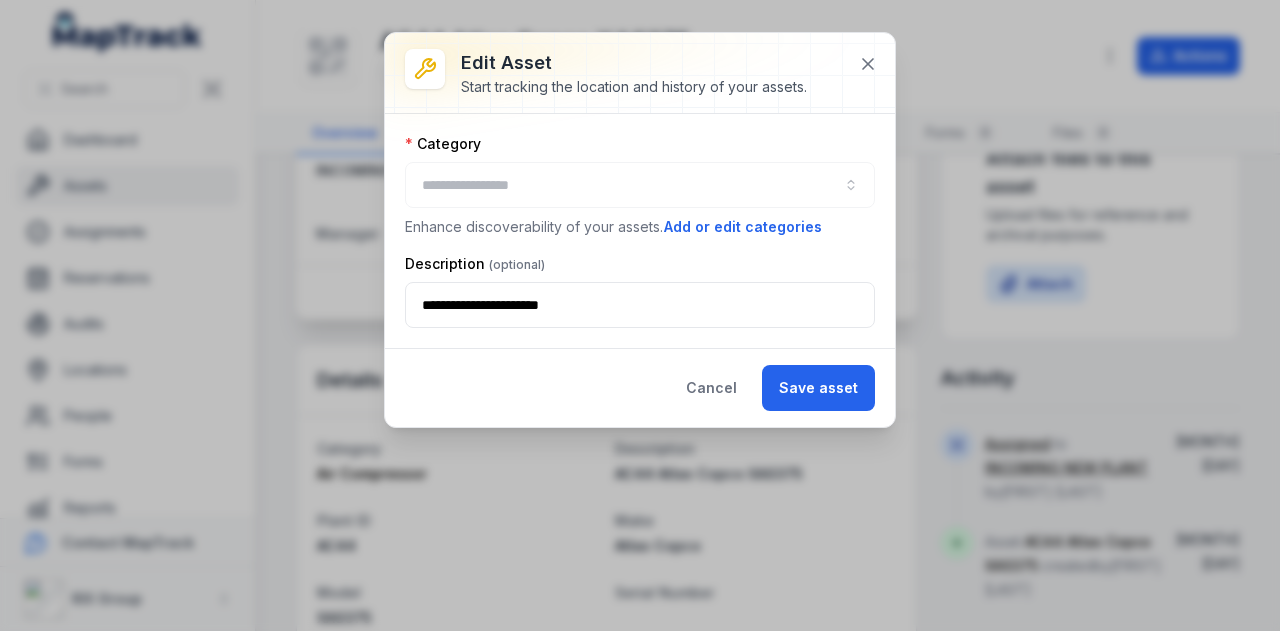 type on "**********" 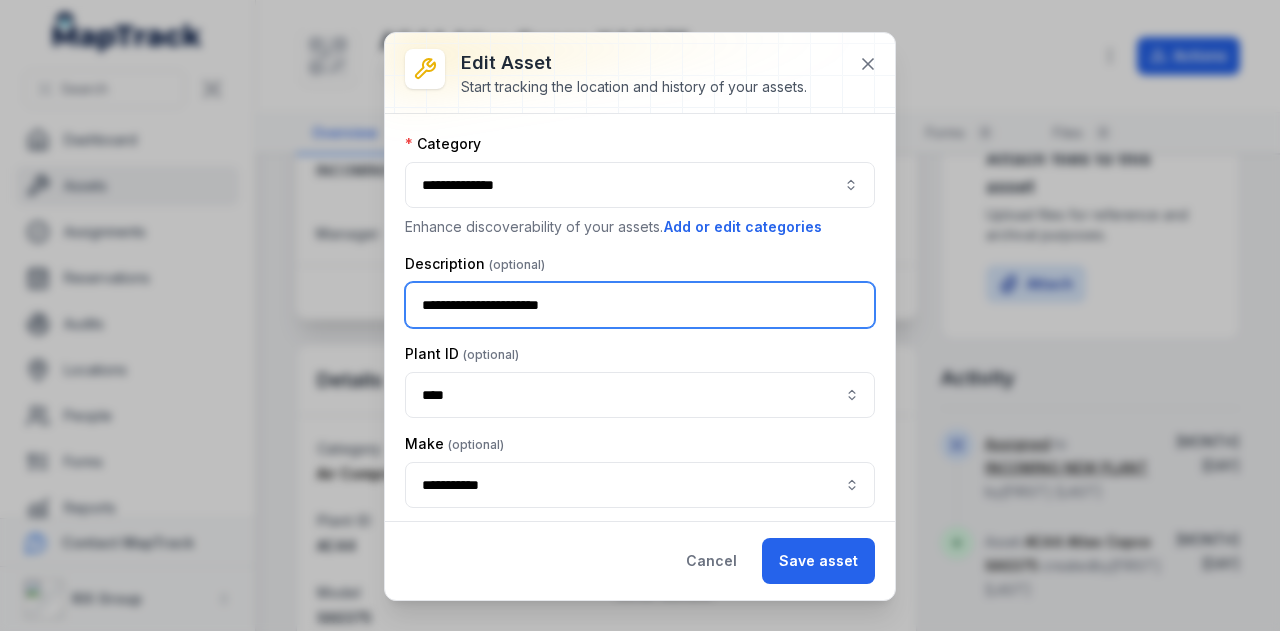 click on "**********" at bounding box center [640, 305] 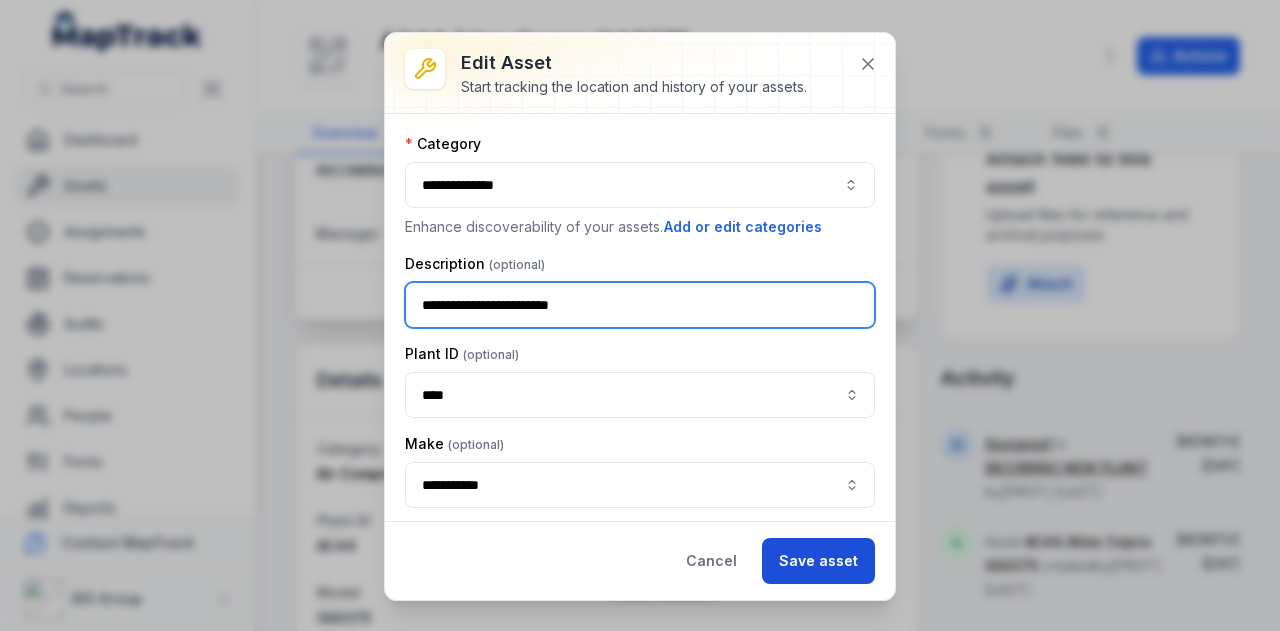 type on "**********" 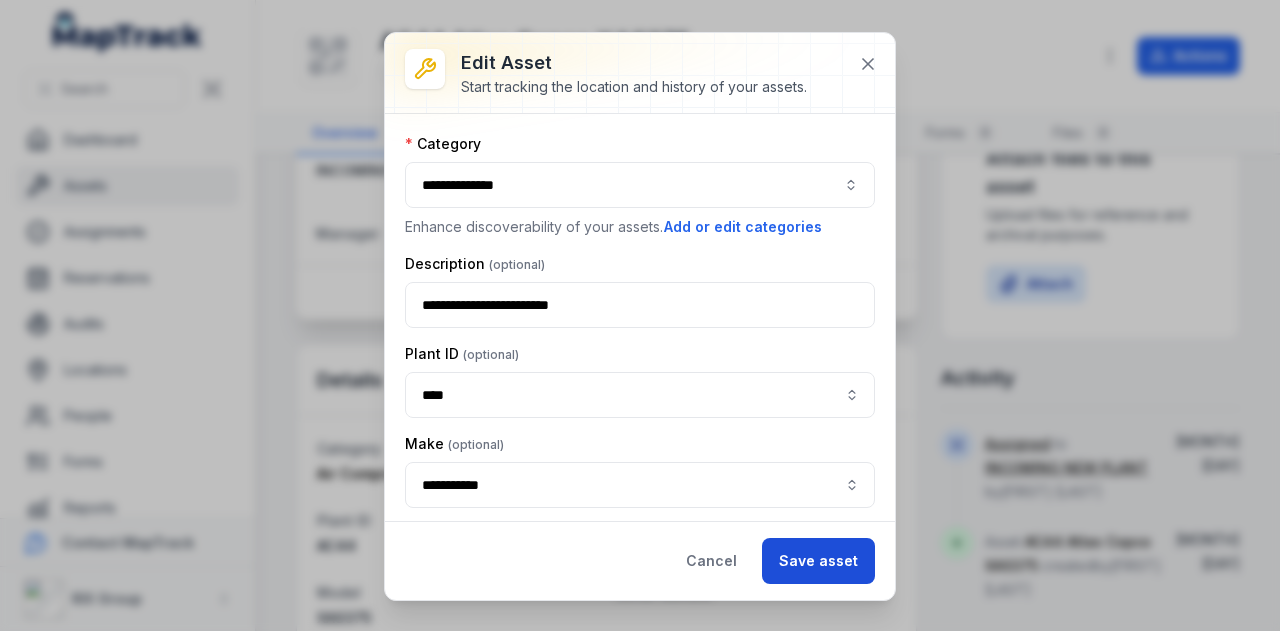 click on "Save asset" at bounding box center (818, 561) 